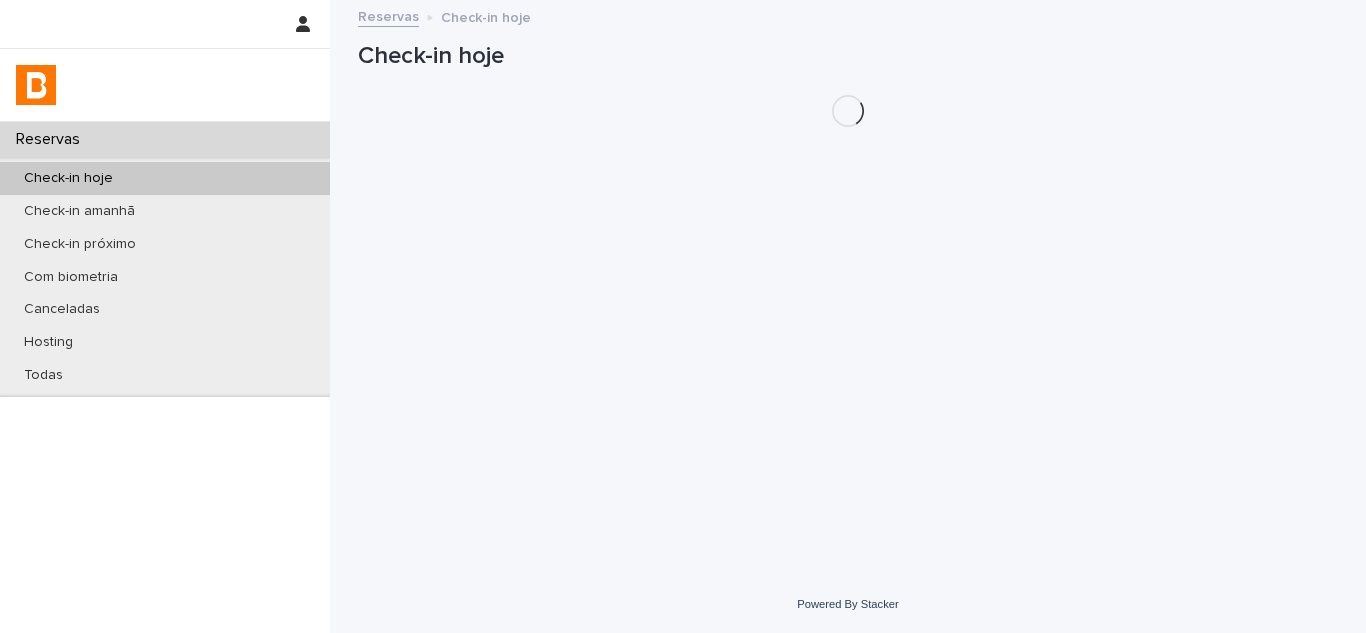 click on "Todas" at bounding box center [165, 375] 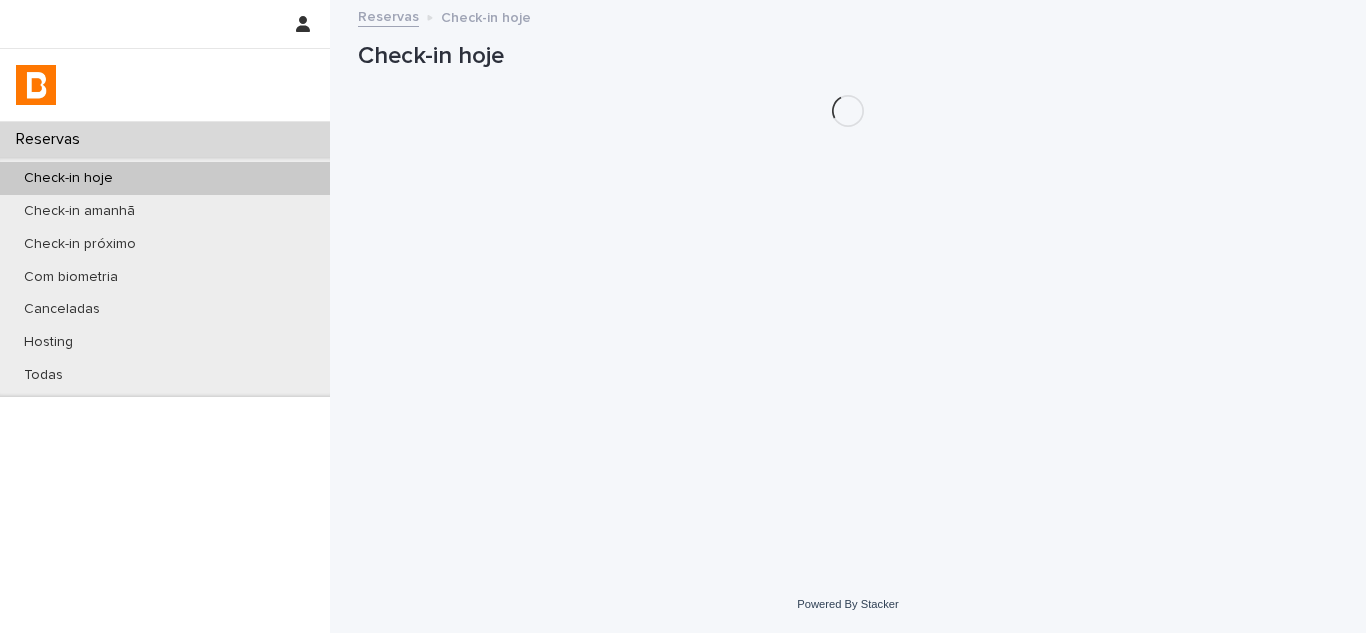 scroll, scrollTop: 0, scrollLeft: 0, axis: both 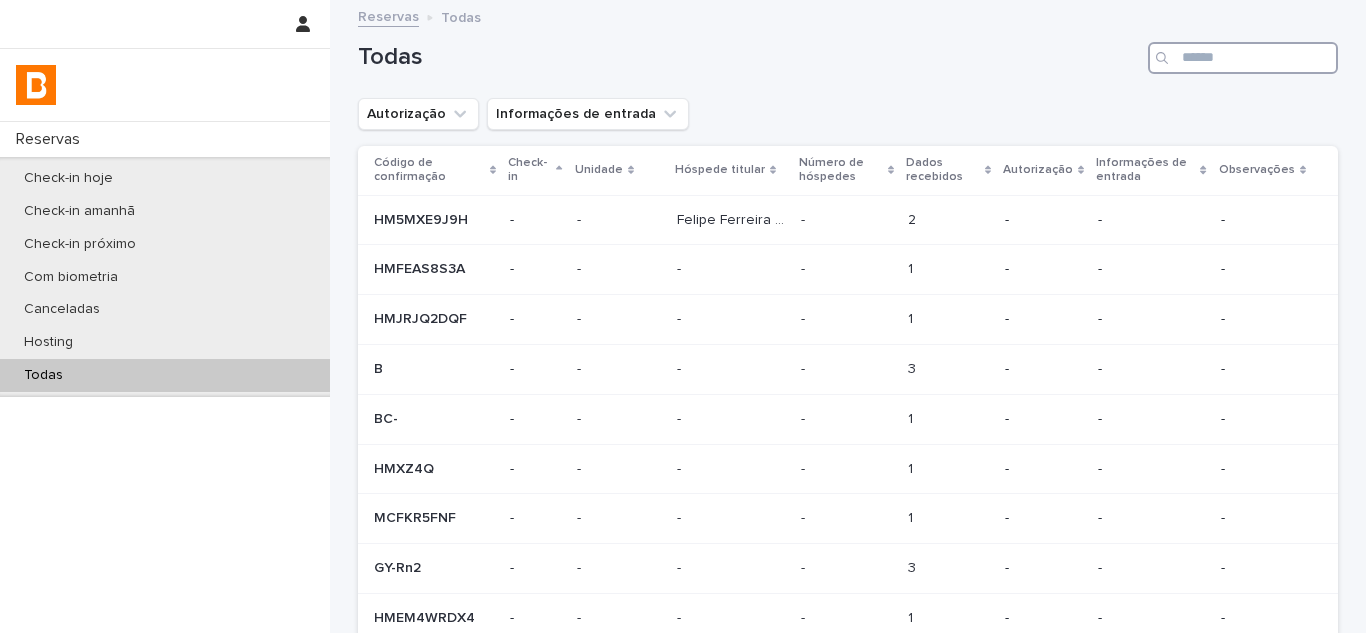 click at bounding box center (1243, 58) 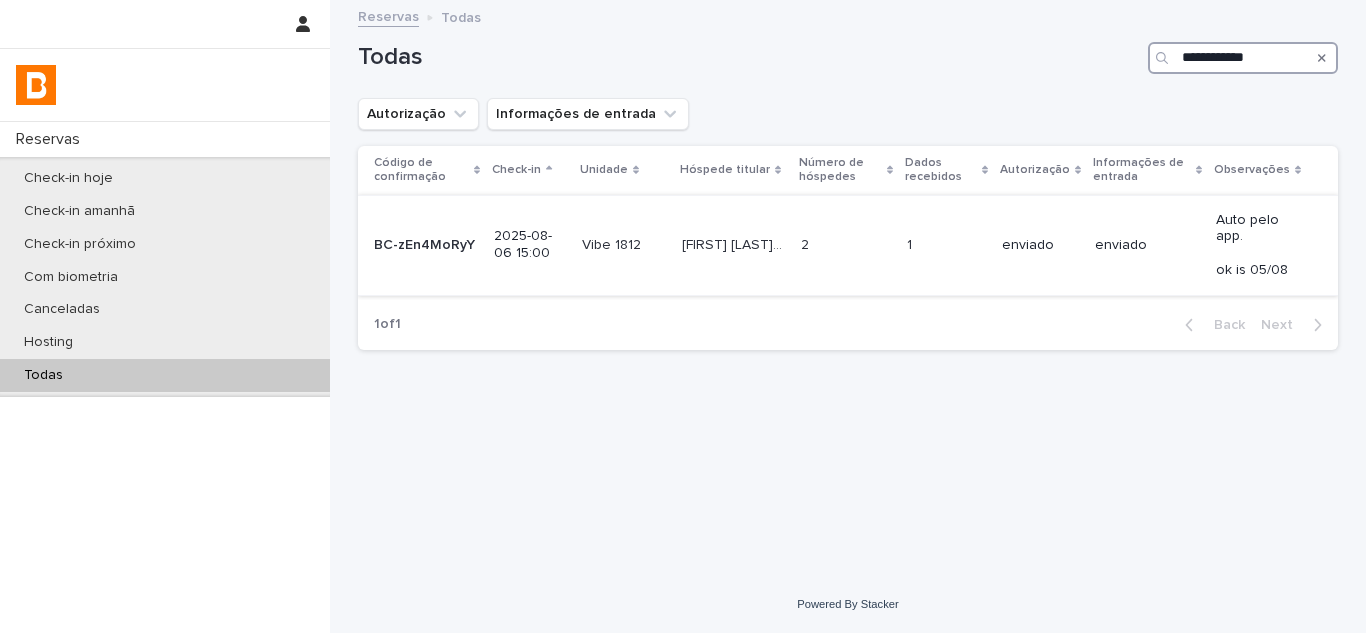 type on "**********" 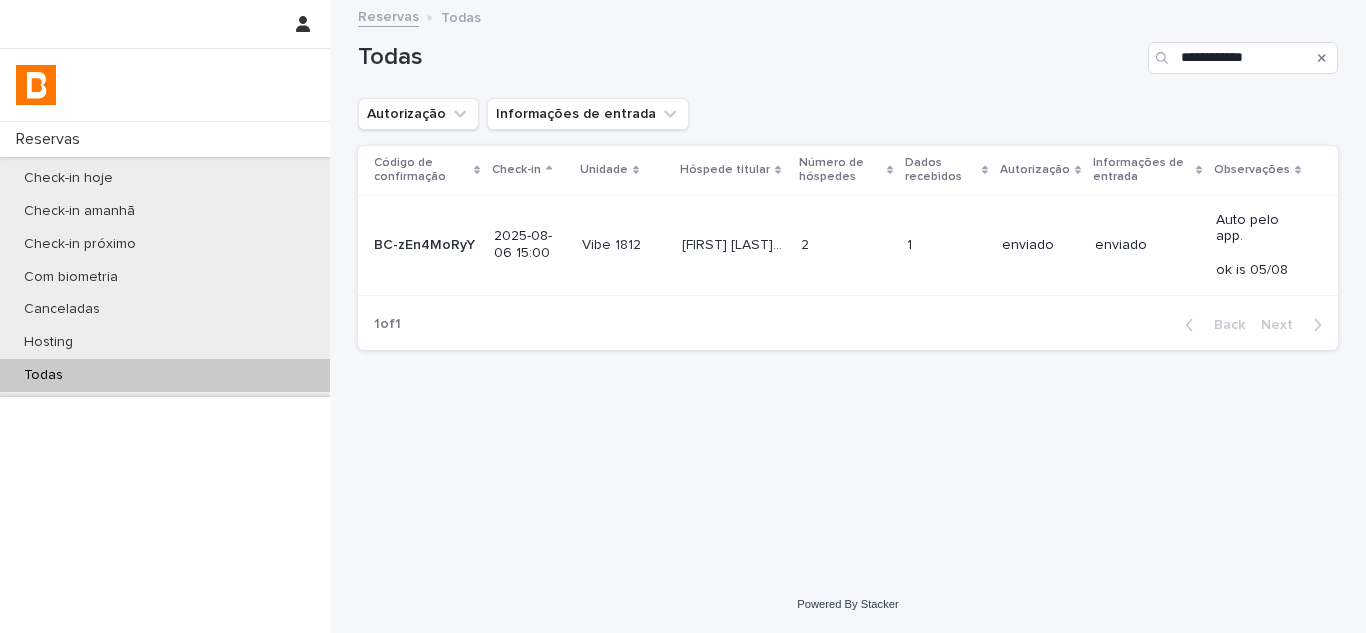 click on "1 1" at bounding box center [946, 245] 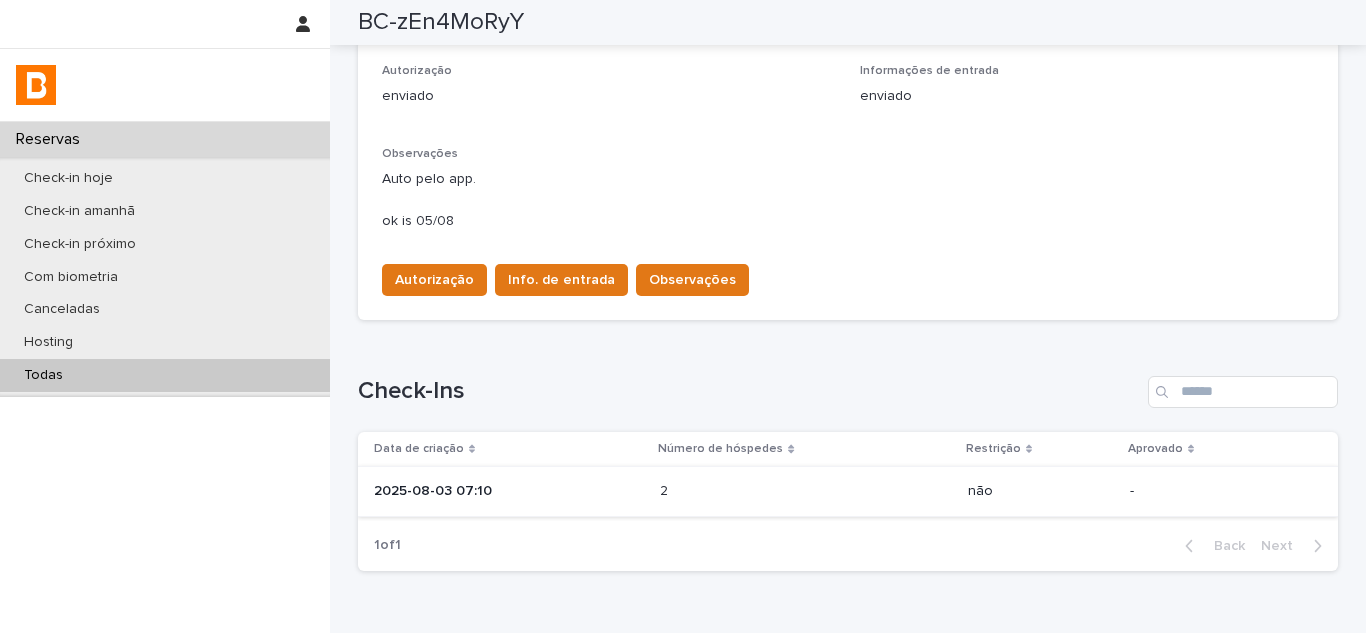 scroll, scrollTop: 617, scrollLeft: 0, axis: vertical 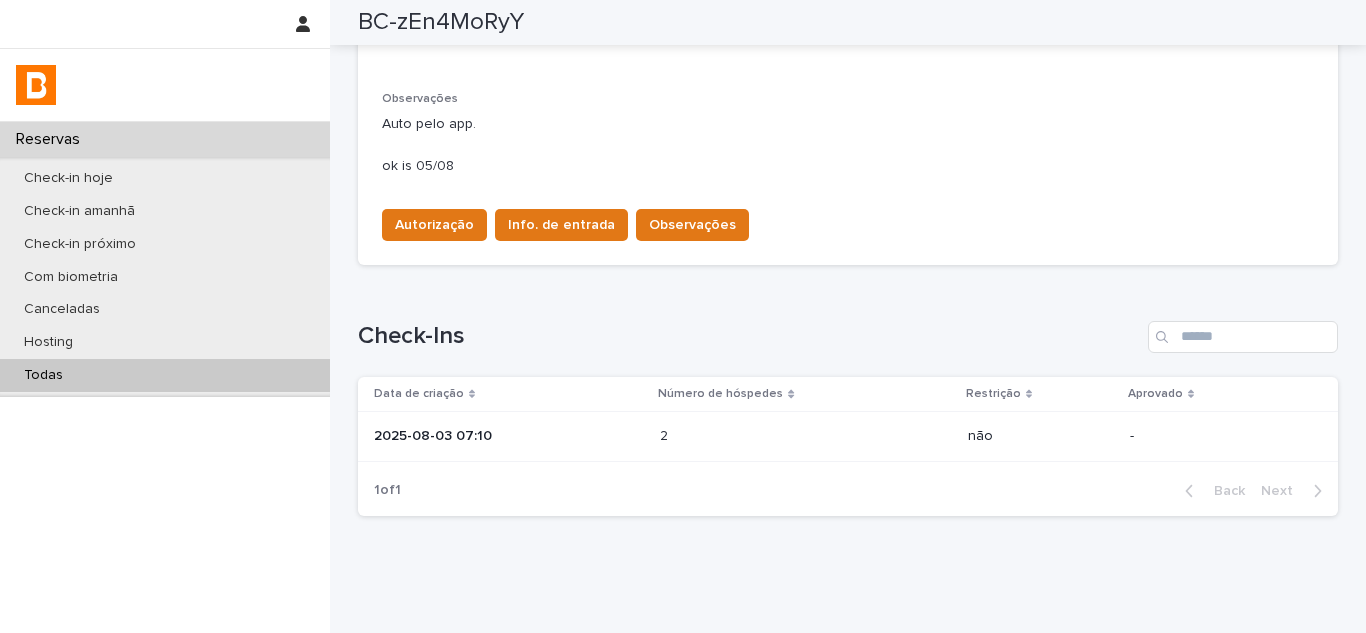click on "2025-08-03 07:10" at bounding box center [509, 436] 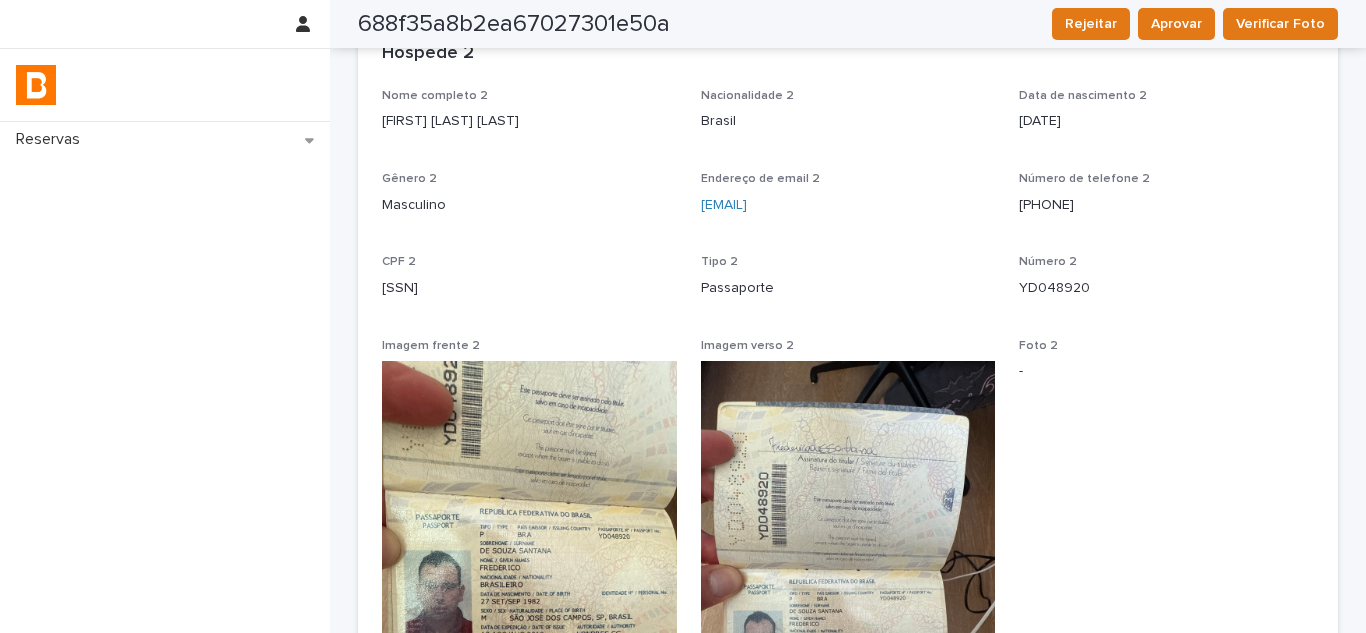 scroll, scrollTop: 900, scrollLeft: 0, axis: vertical 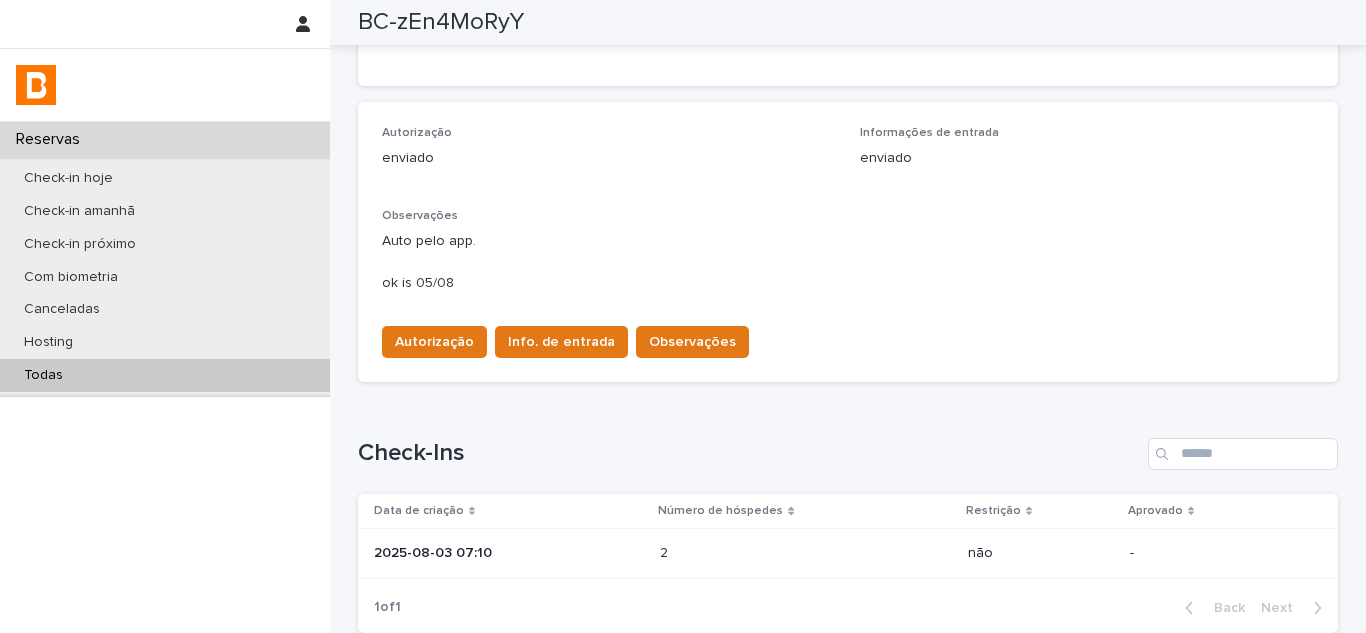 click on "2025-08-03 07:10" at bounding box center [509, 553] 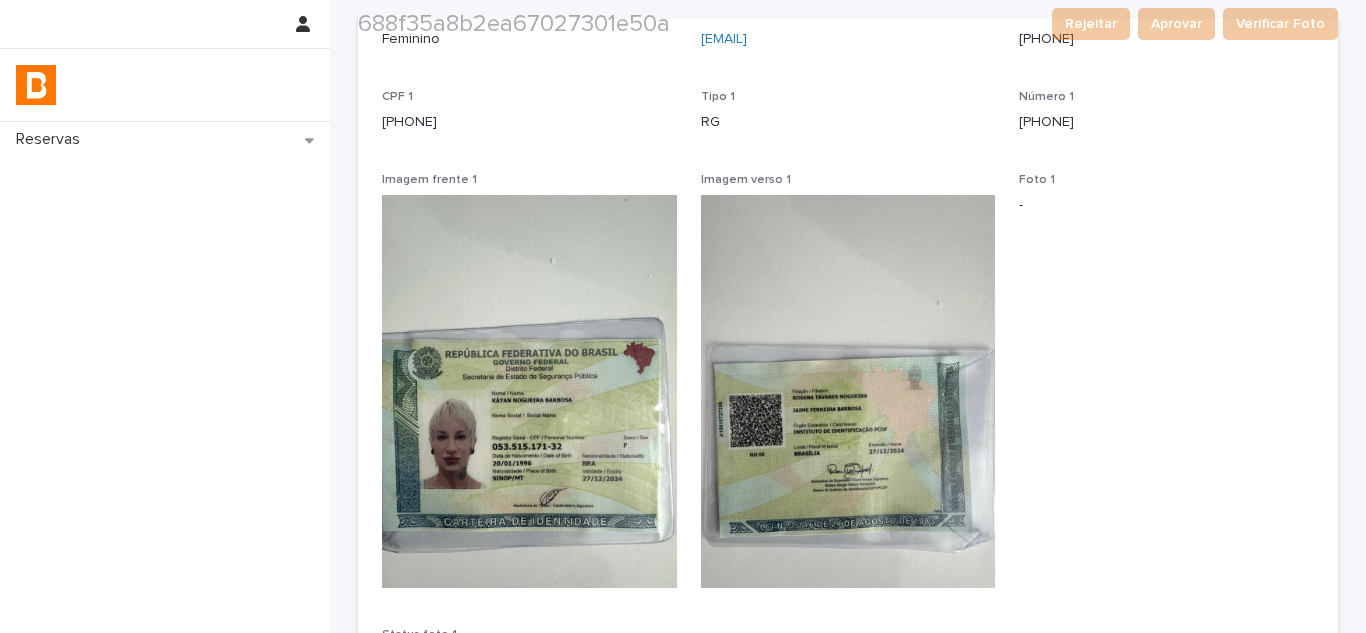 scroll, scrollTop: 300, scrollLeft: 0, axis: vertical 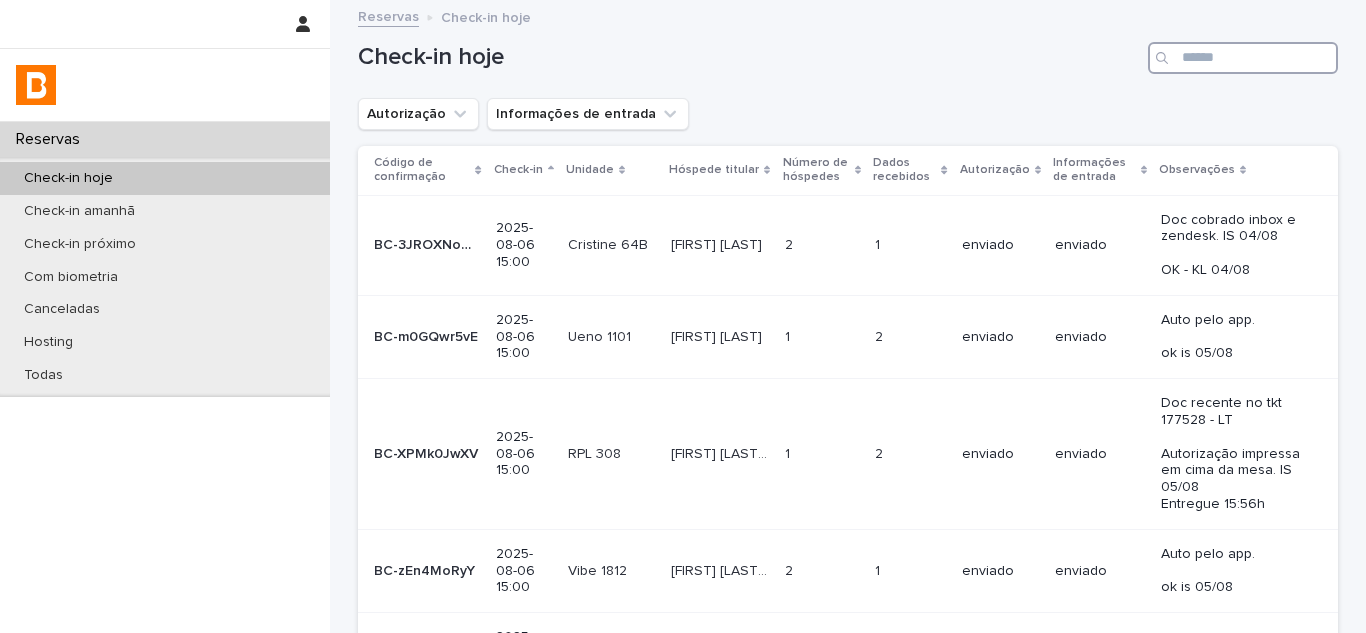 click at bounding box center [1243, 58] 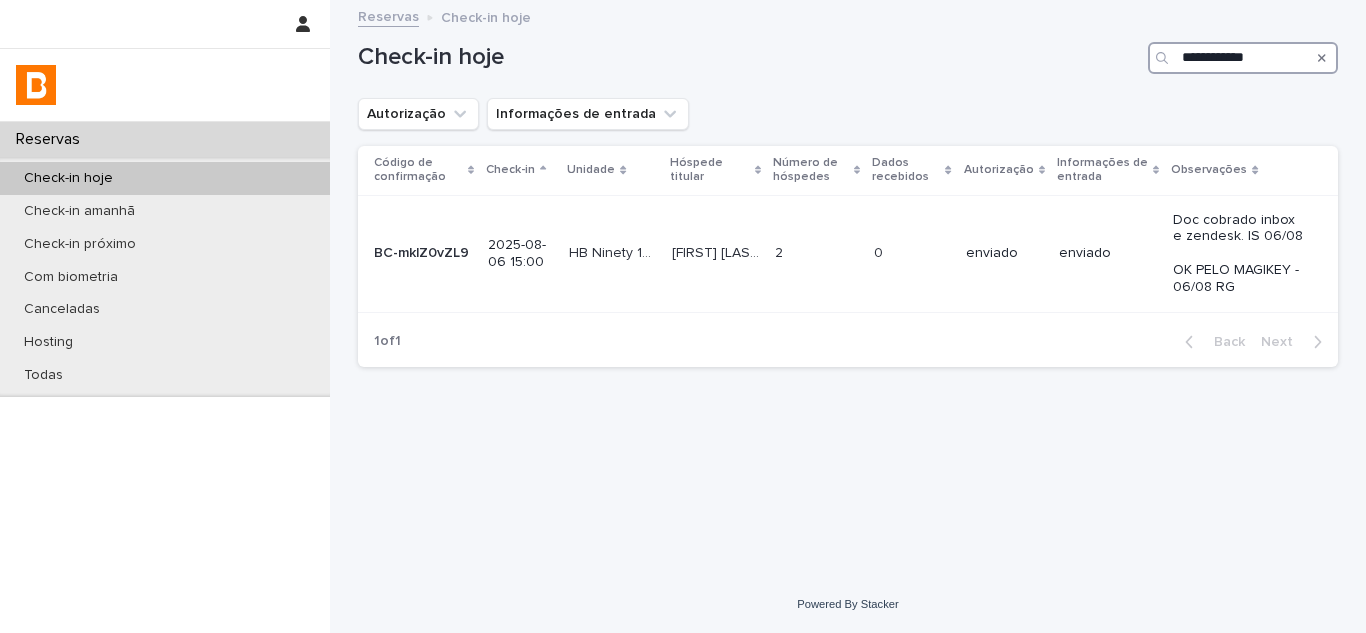 drag, startPoint x: 1284, startPoint y: 59, endPoint x: 1148, endPoint y: 59, distance: 136 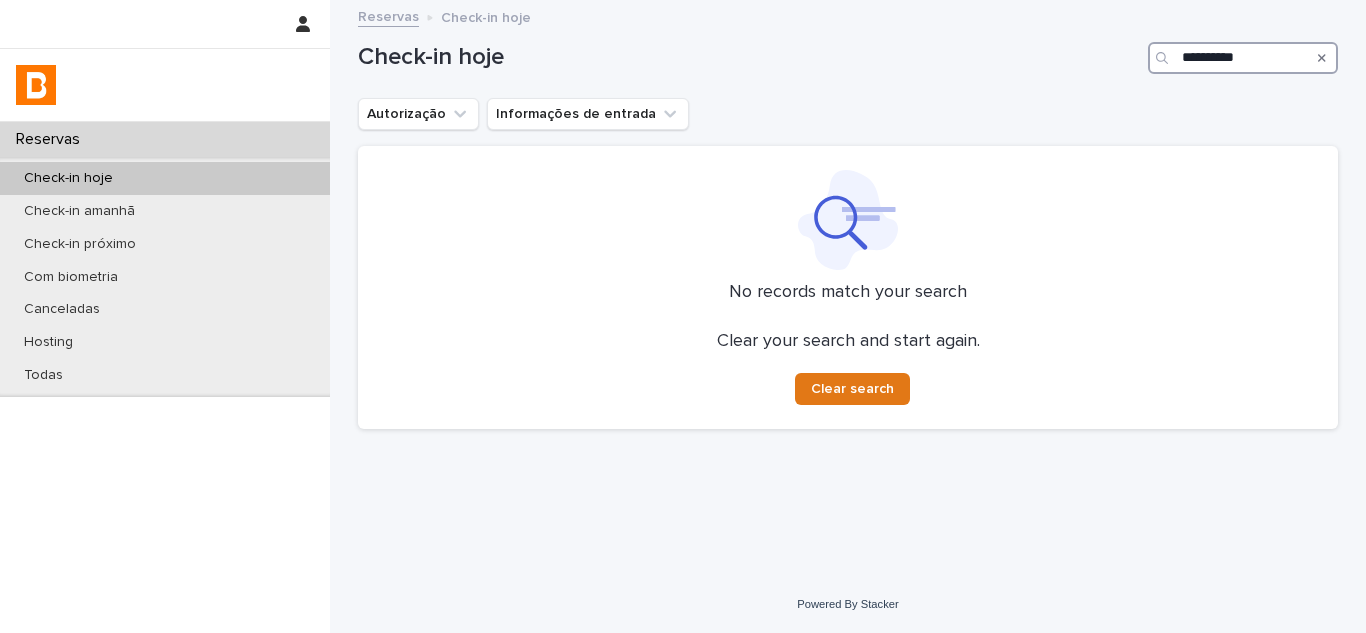 type on "**********" 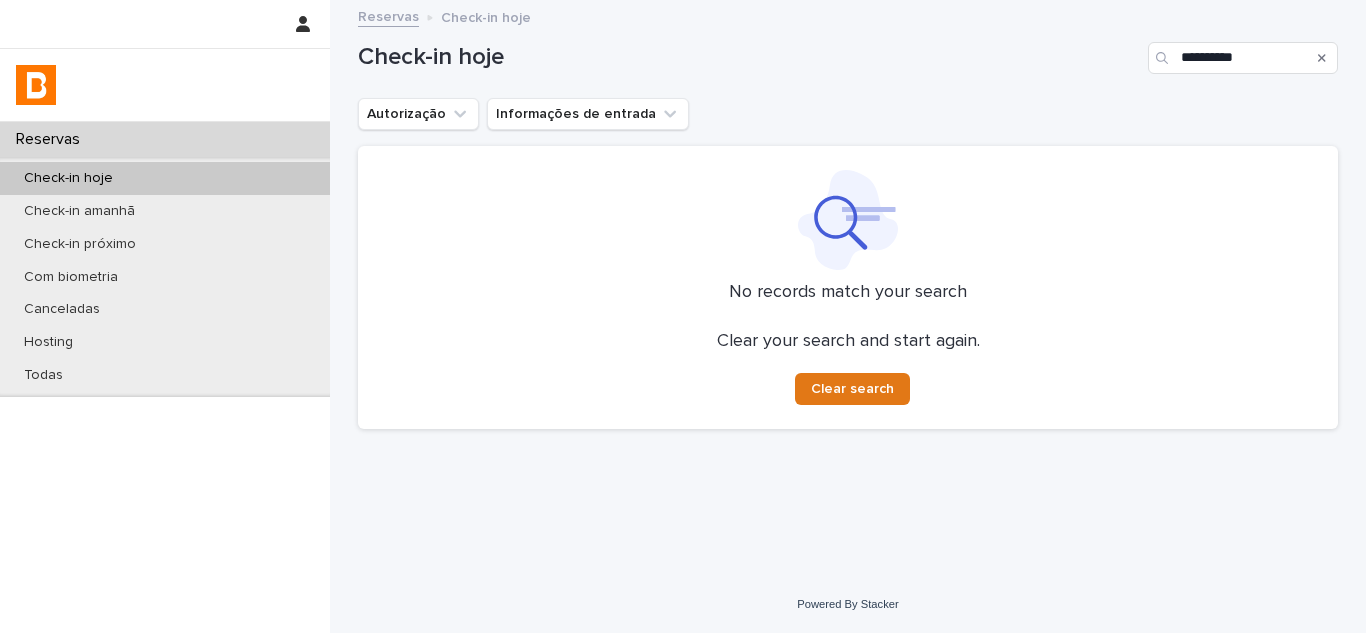 click 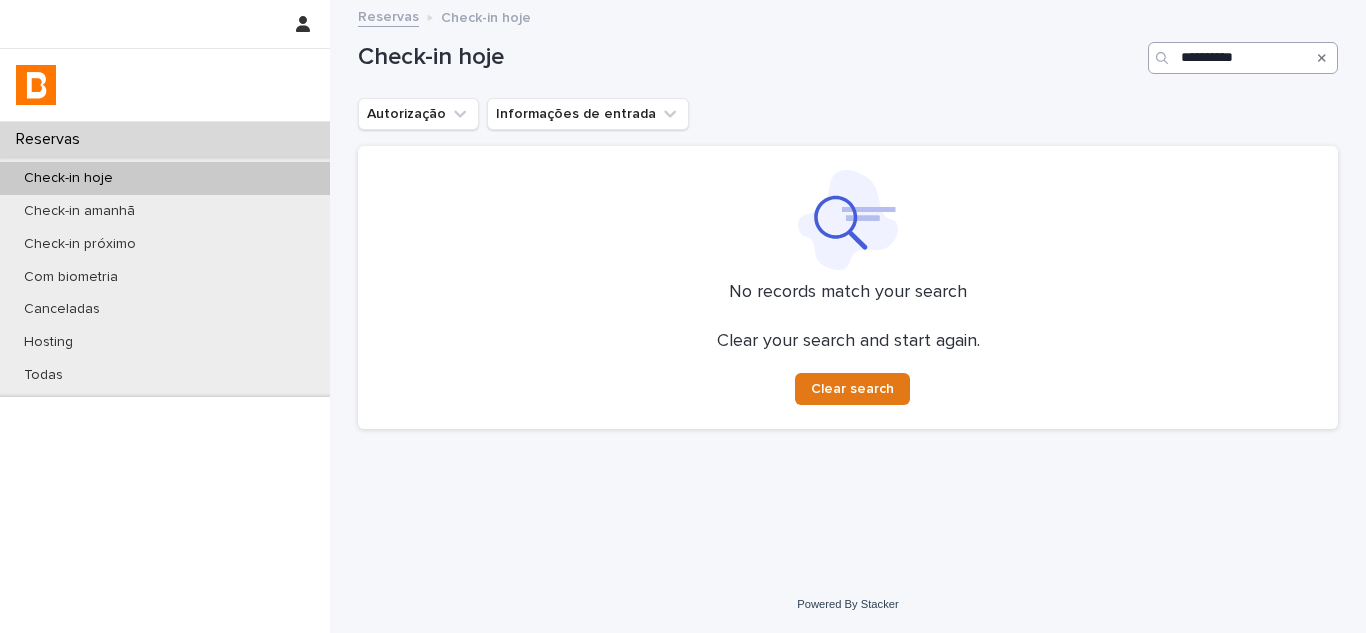 type 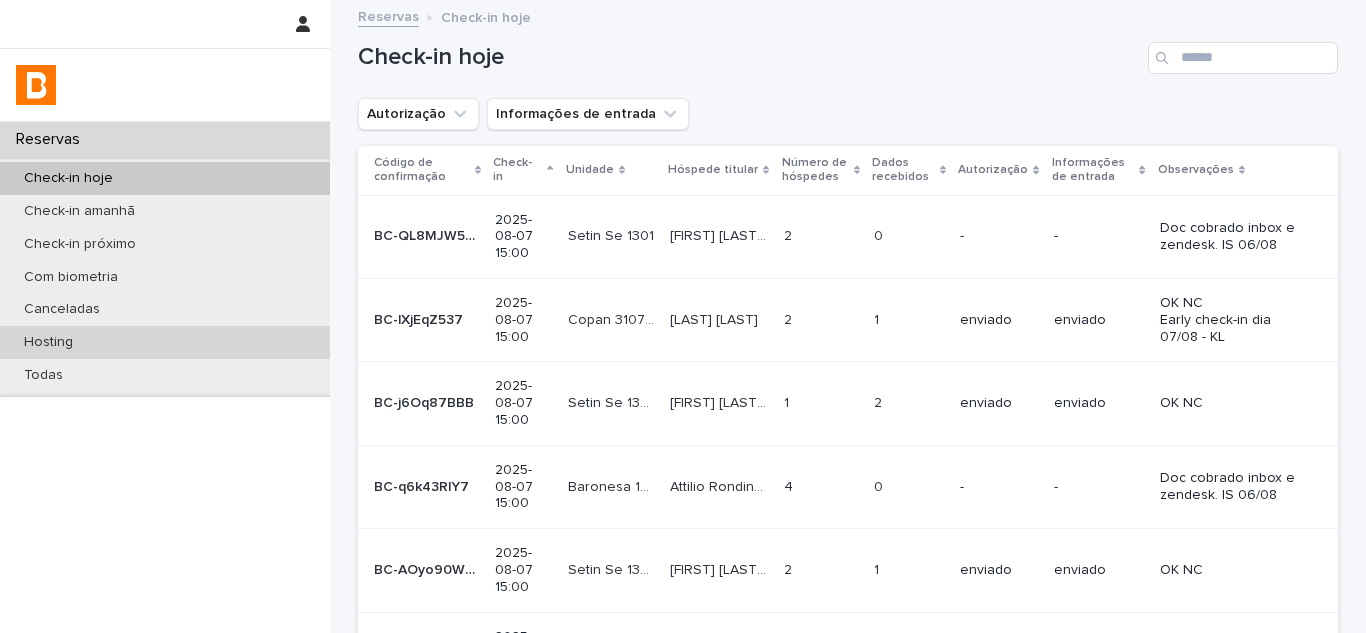 click on "Hosting" at bounding box center [165, 342] 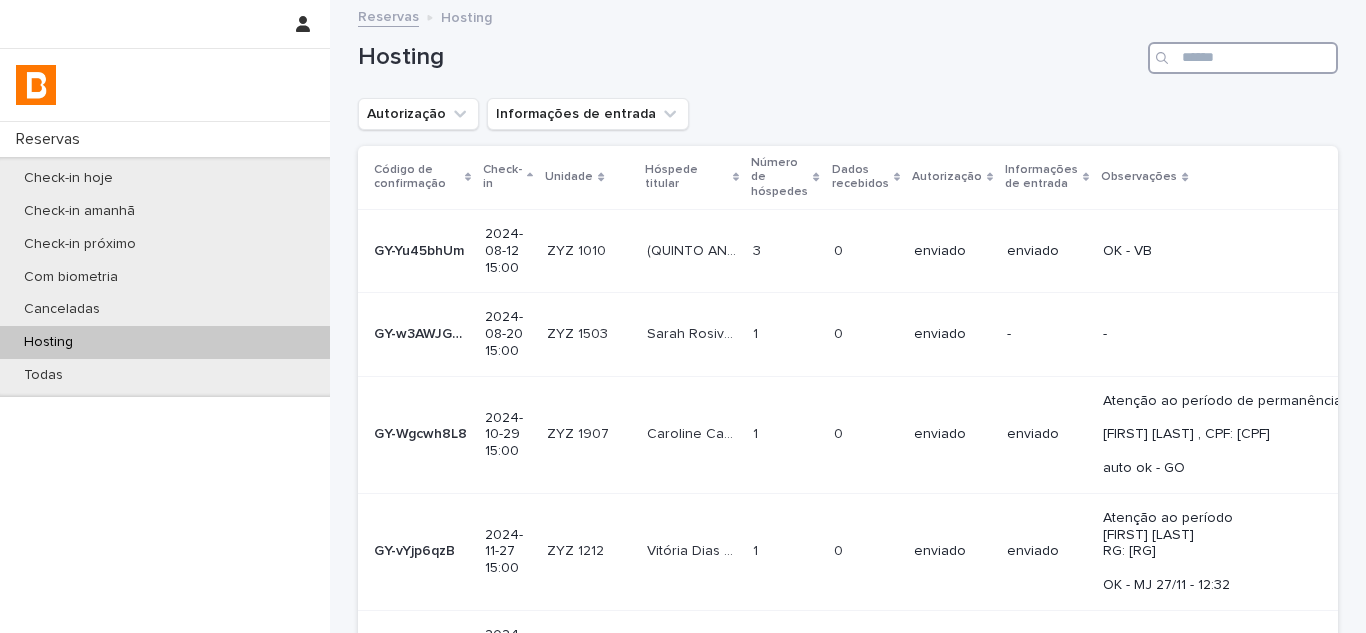 click at bounding box center (1243, 58) 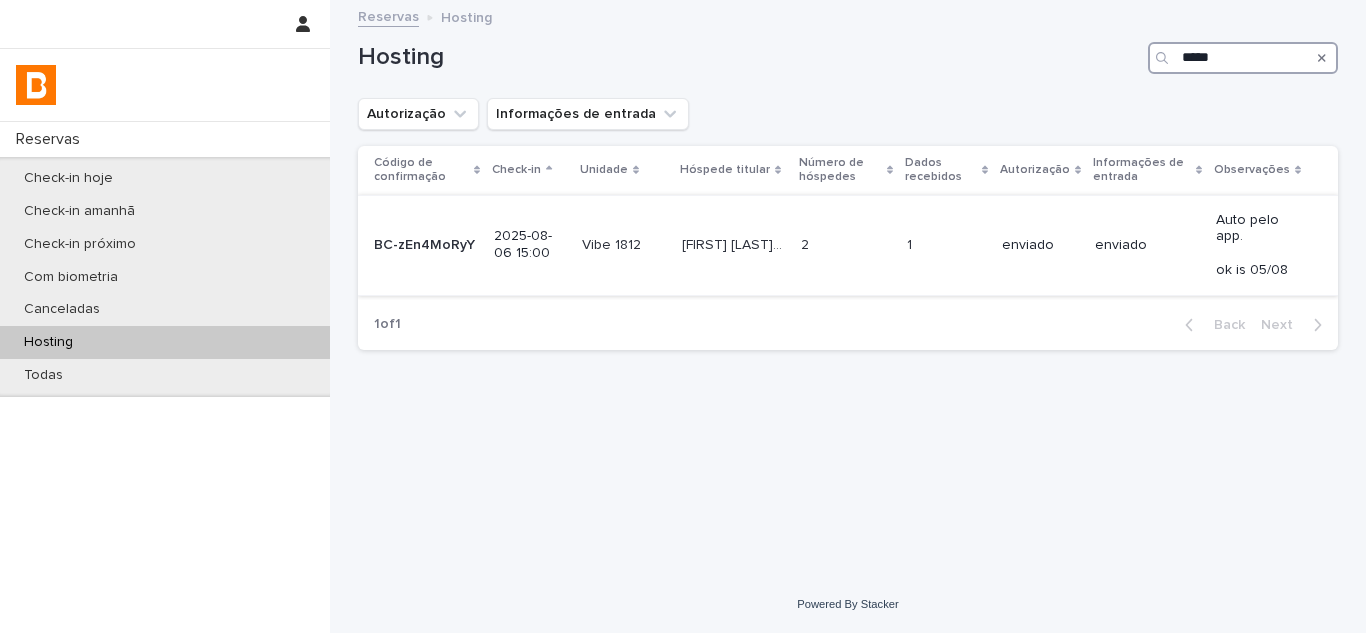 type on "****" 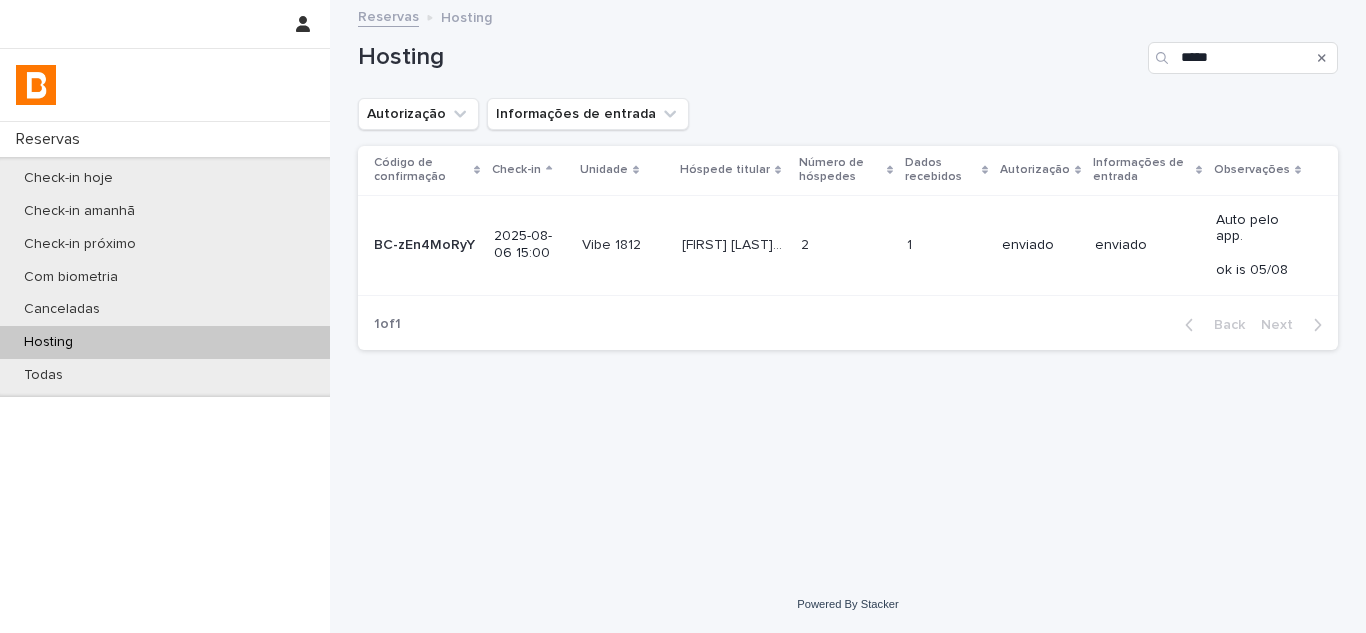 click on "enviado" at bounding box center [1040, 245] 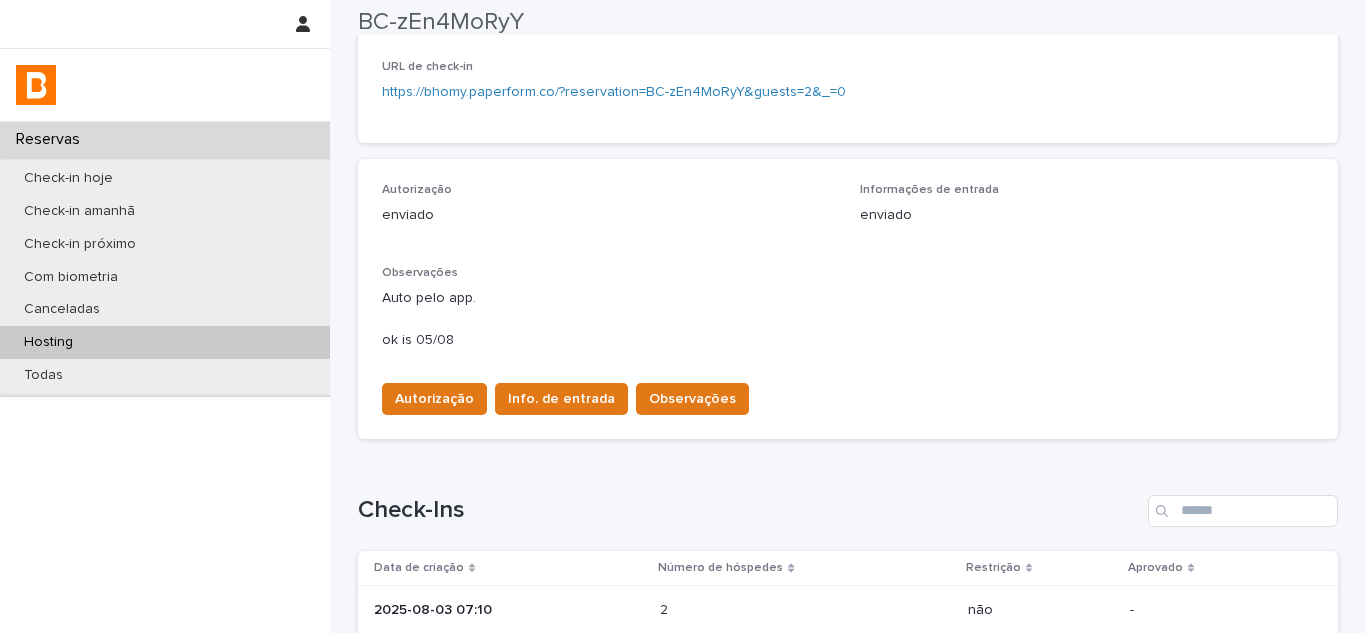 scroll, scrollTop: 555, scrollLeft: 0, axis: vertical 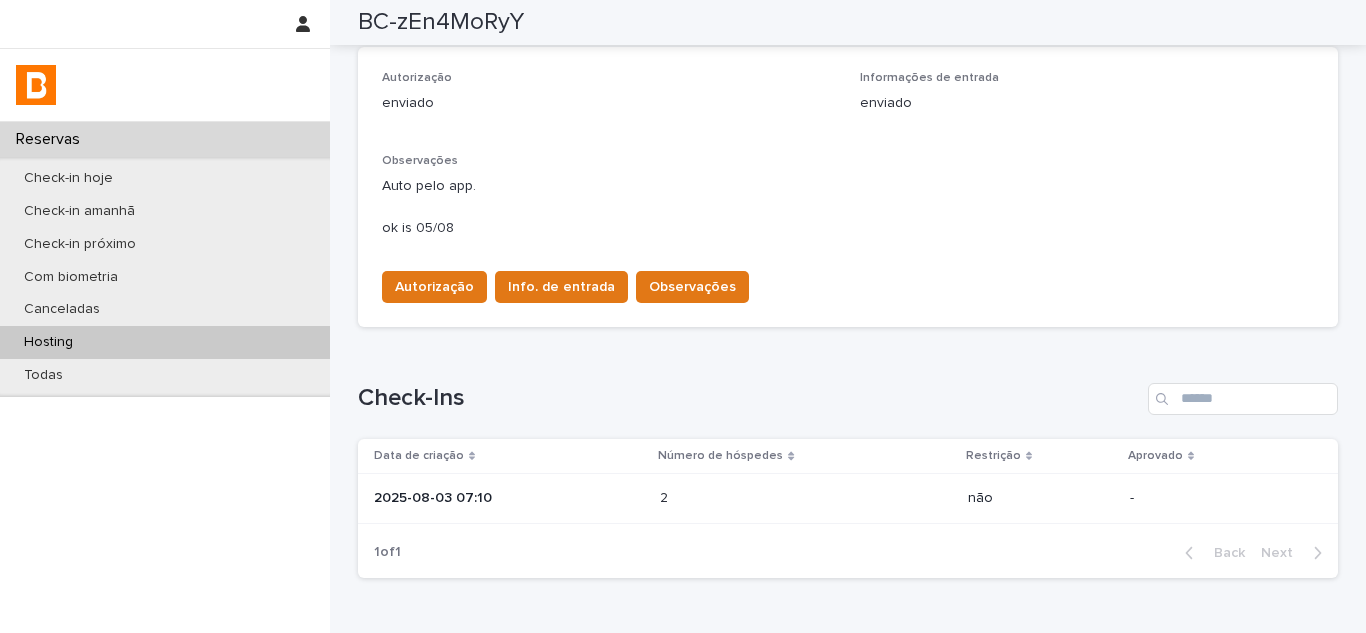 click on "2025-08-03 07:10" at bounding box center (509, 498) 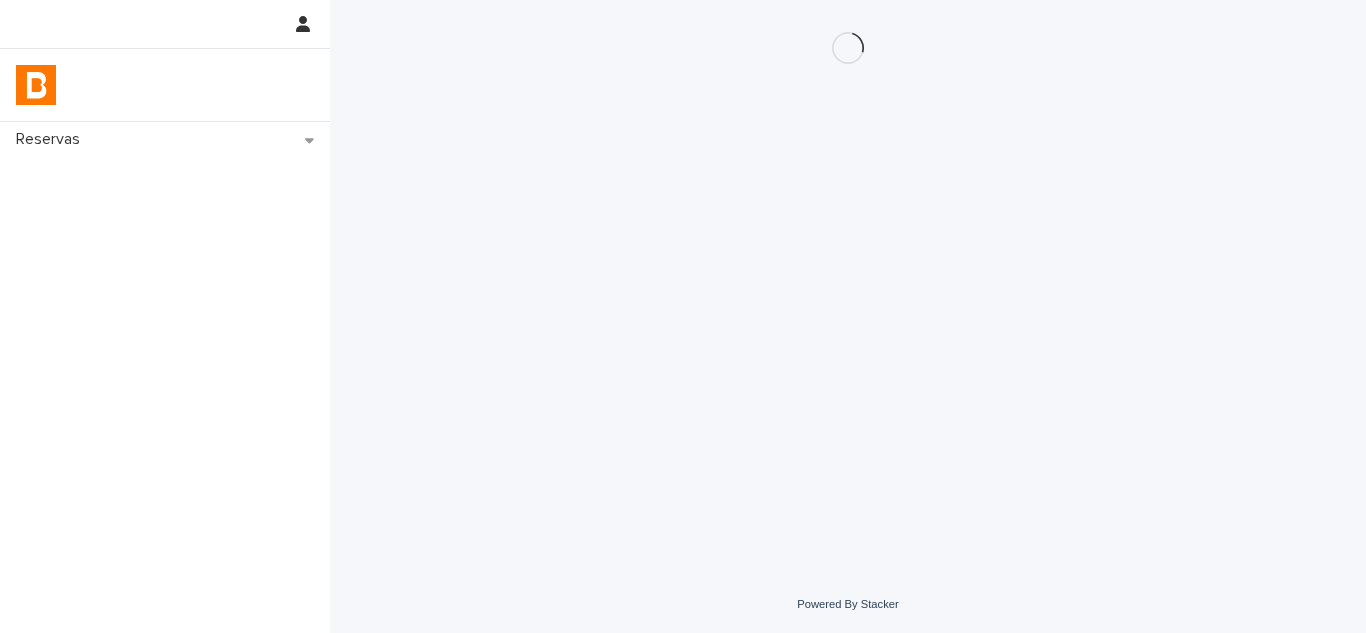 scroll, scrollTop: 0, scrollLeft: 0, axis: both 